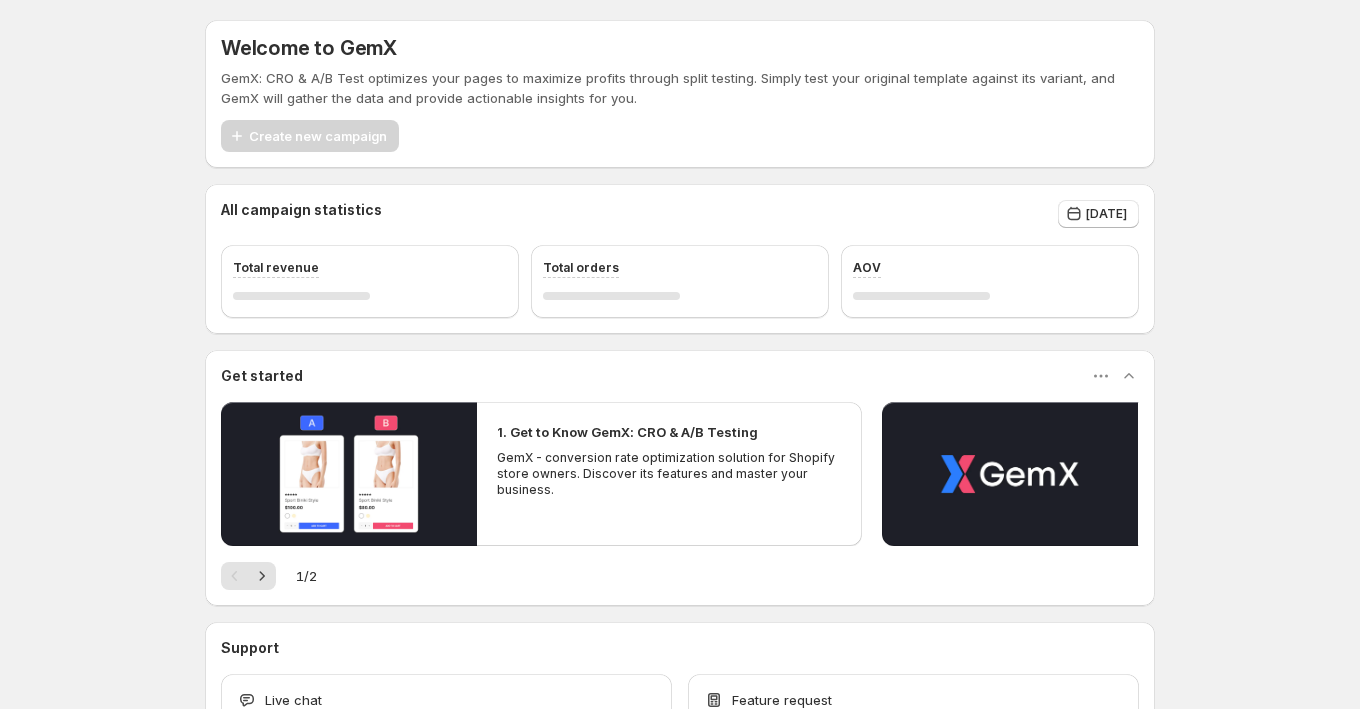 scroll, scrollTop: 0, scrollLeft: 0, axis: both 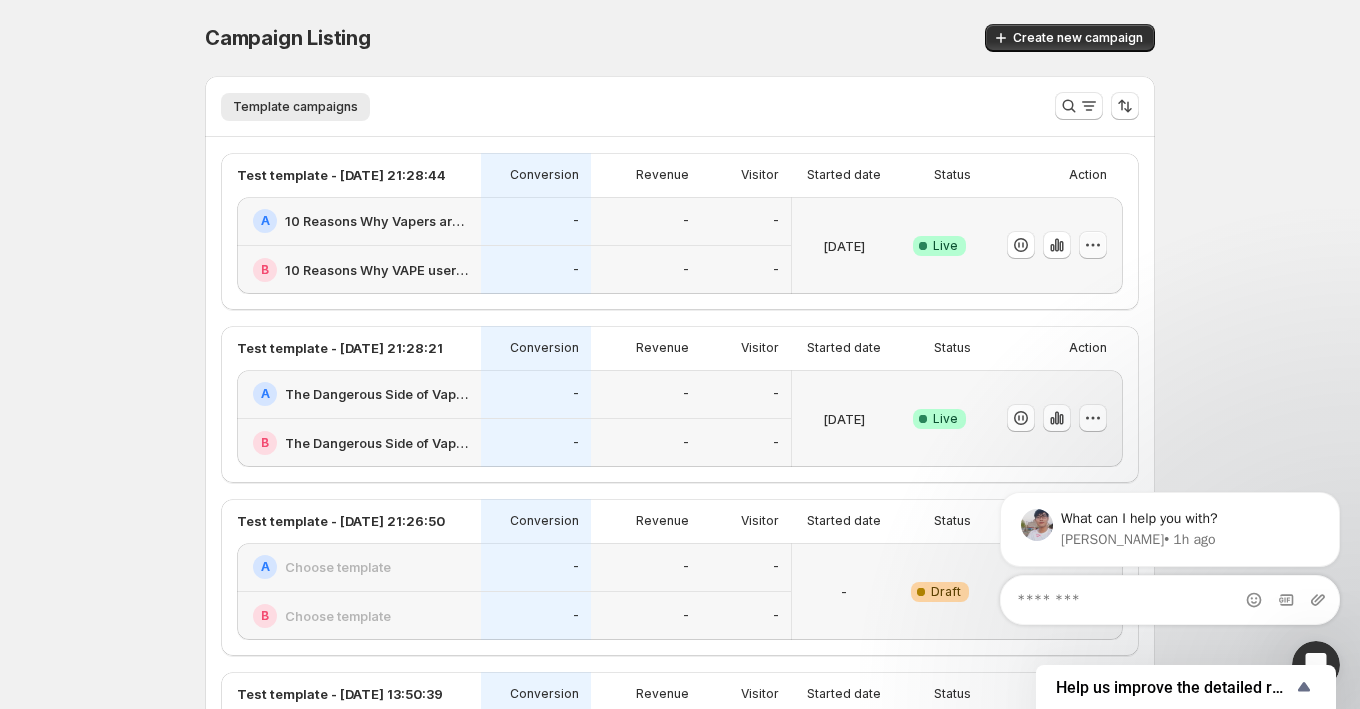 click 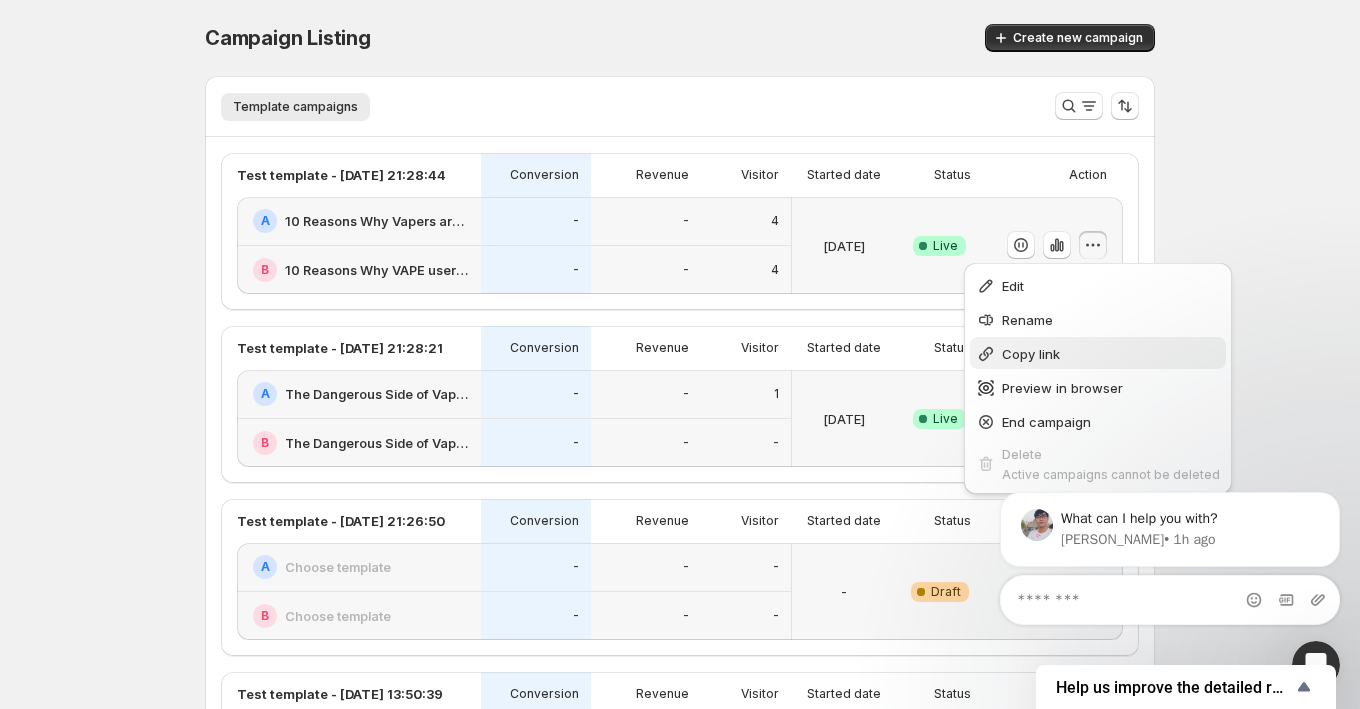 click on "Copy link" at bounding box center [1111, 354] 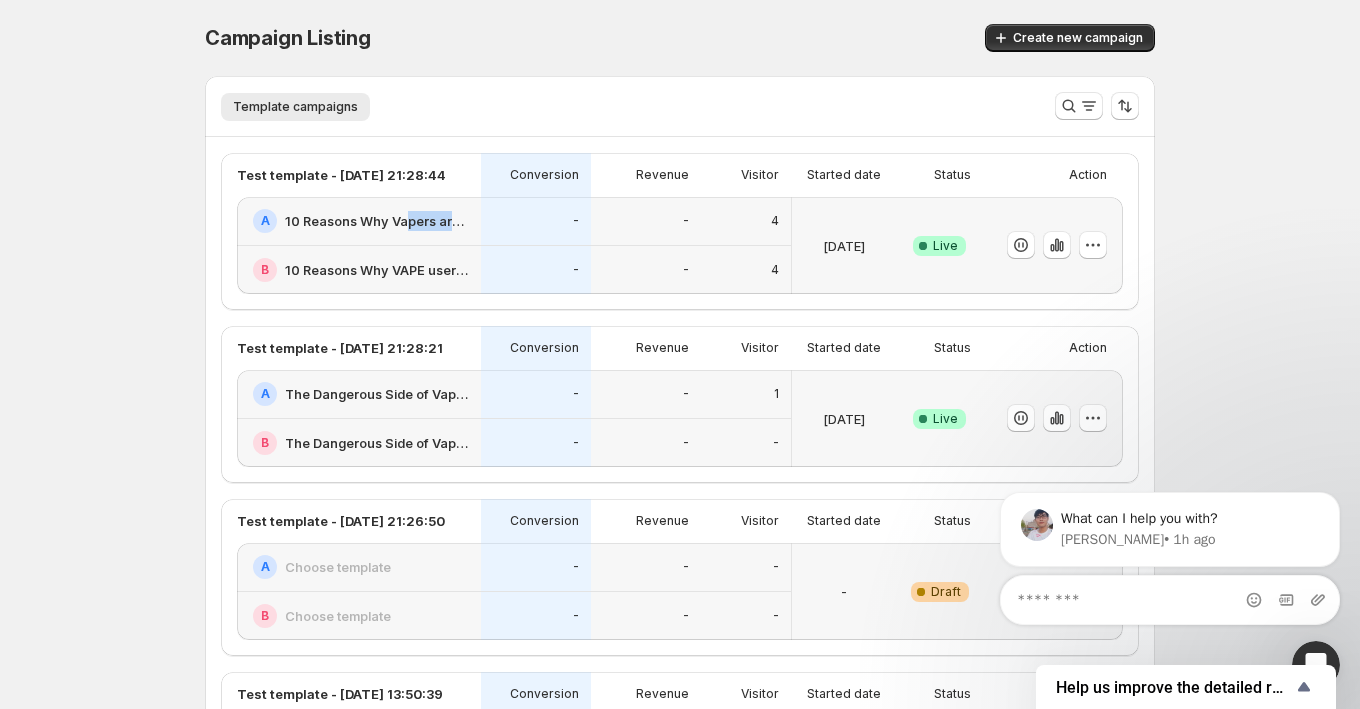 drag, startPoint x: 457, startPoint y: 223, endPoint x: 403, endPoint y: 213, distance: 54.91812 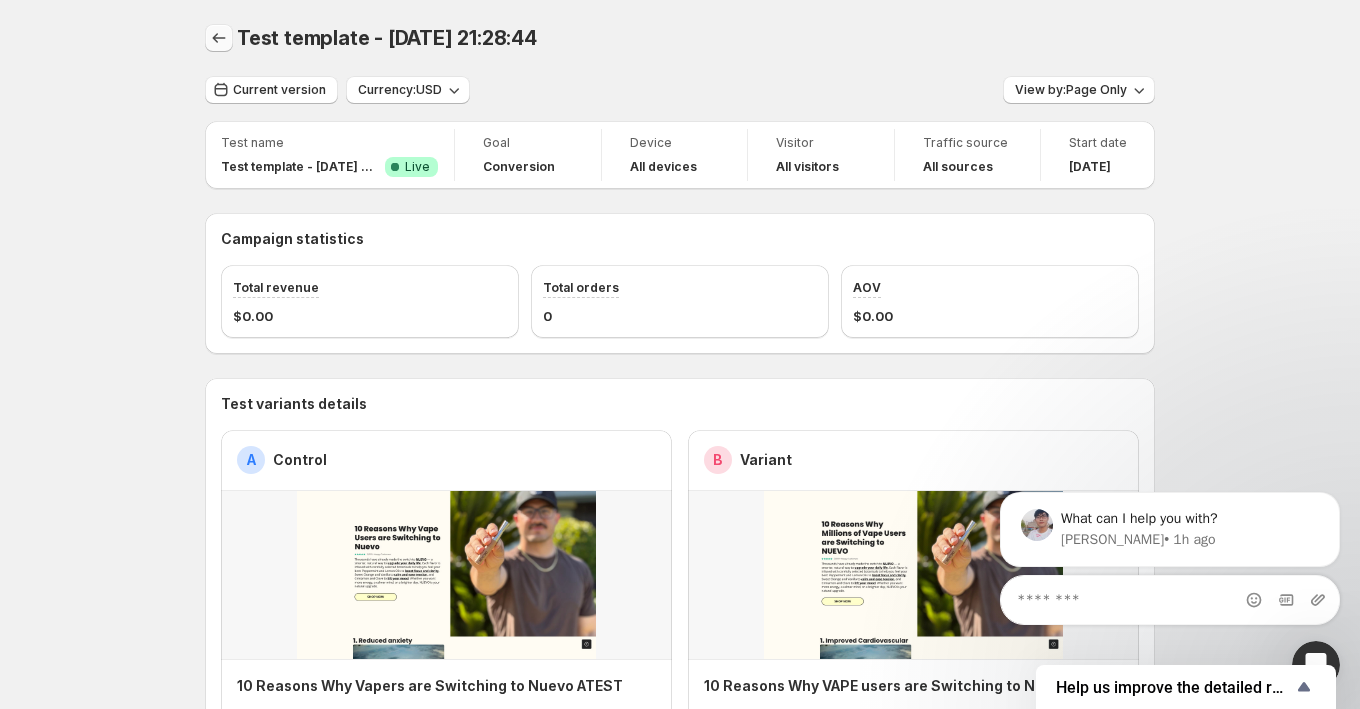 click at bounding box center (219, 38) 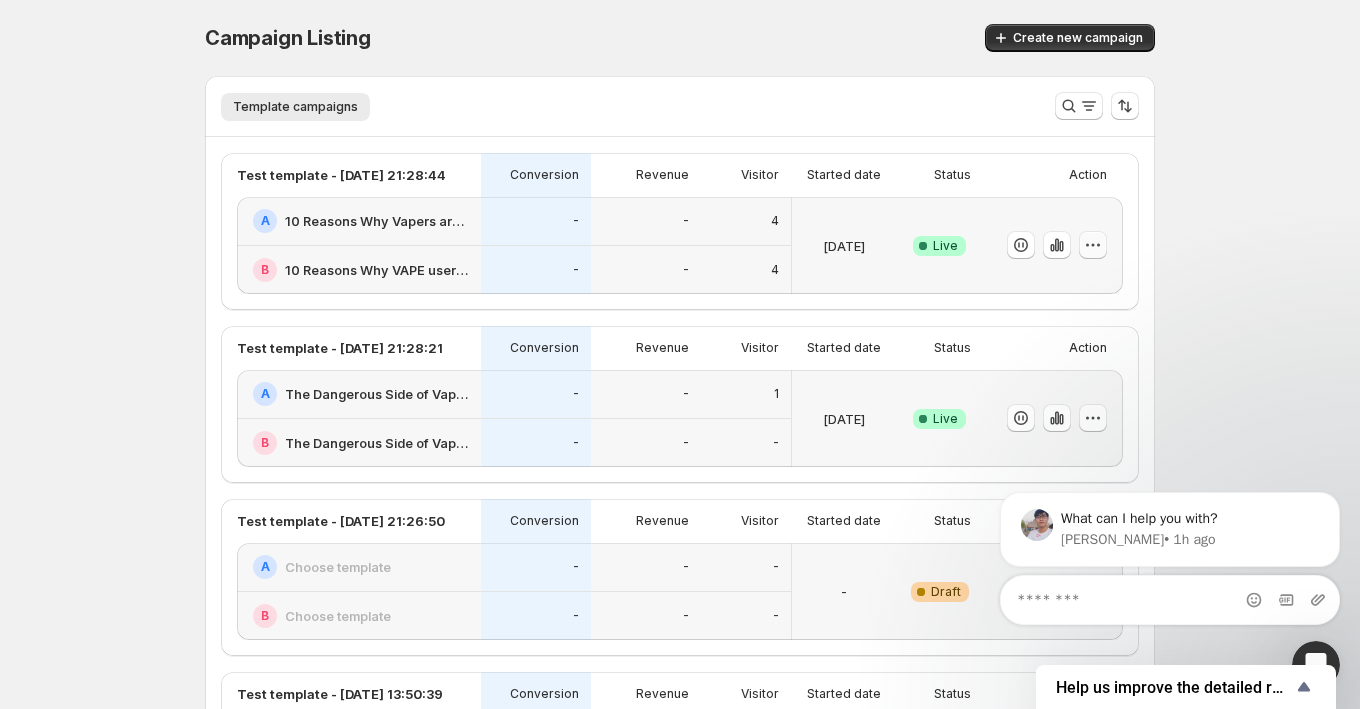 click 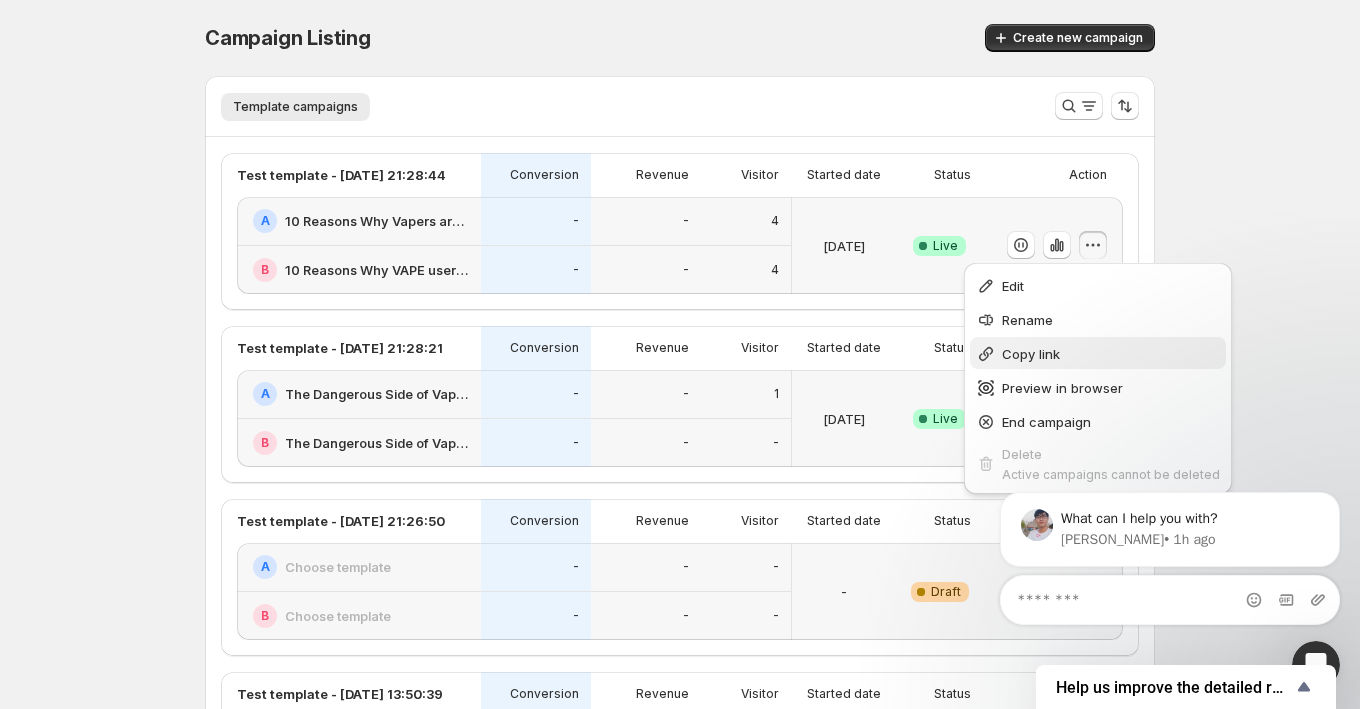click on "Copy link" at bounding box center [1111, 354] 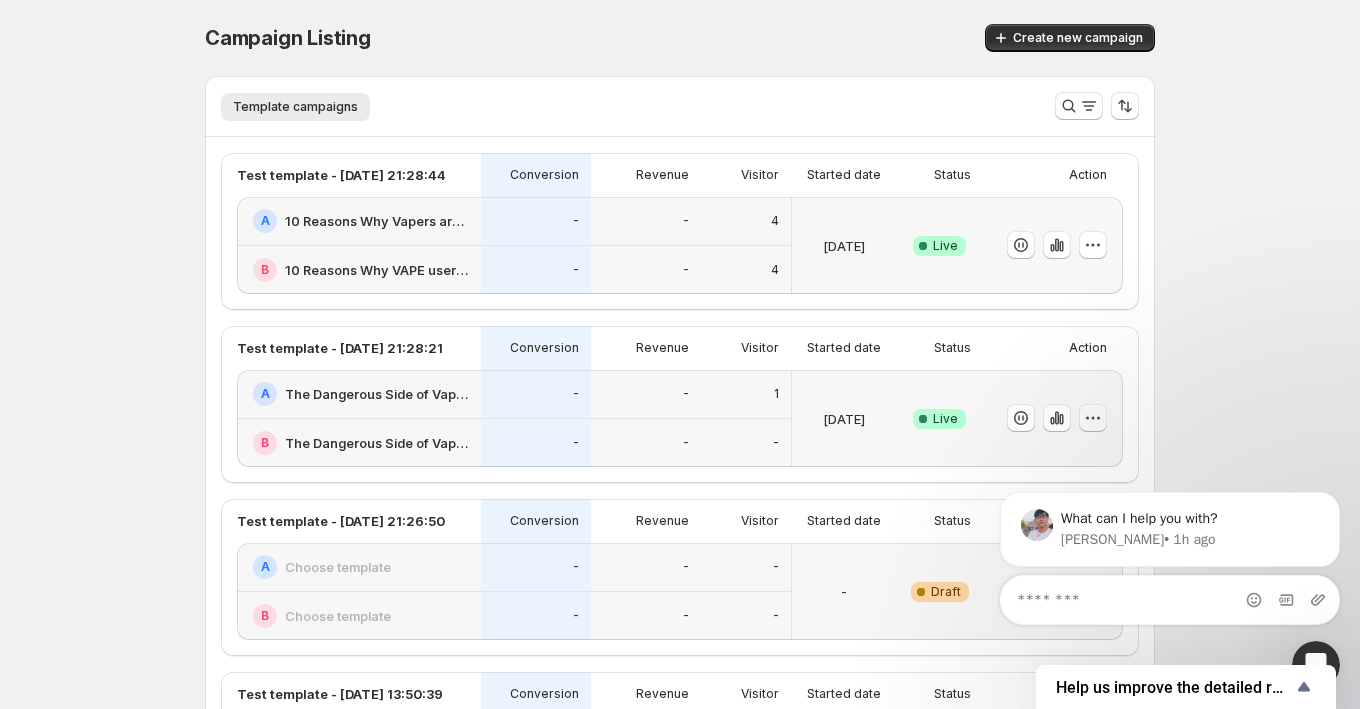 click 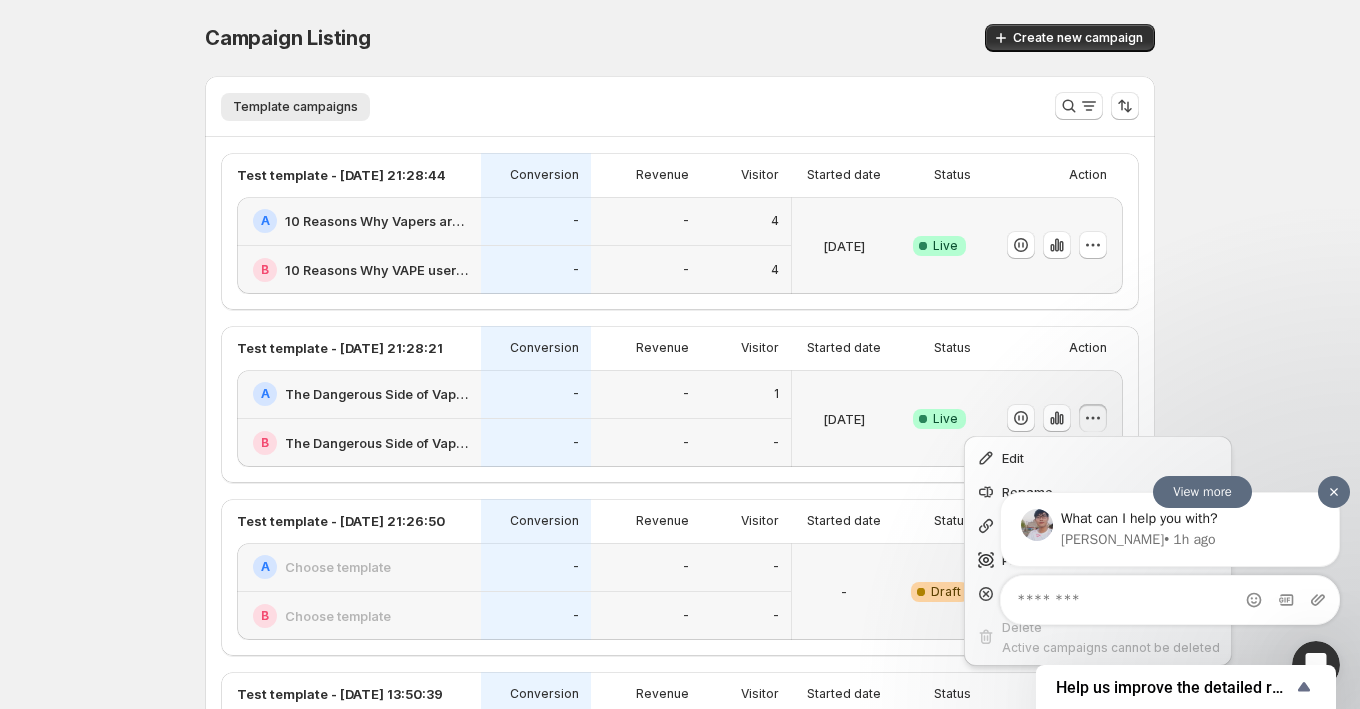 click at bounding box center (1334, 492) 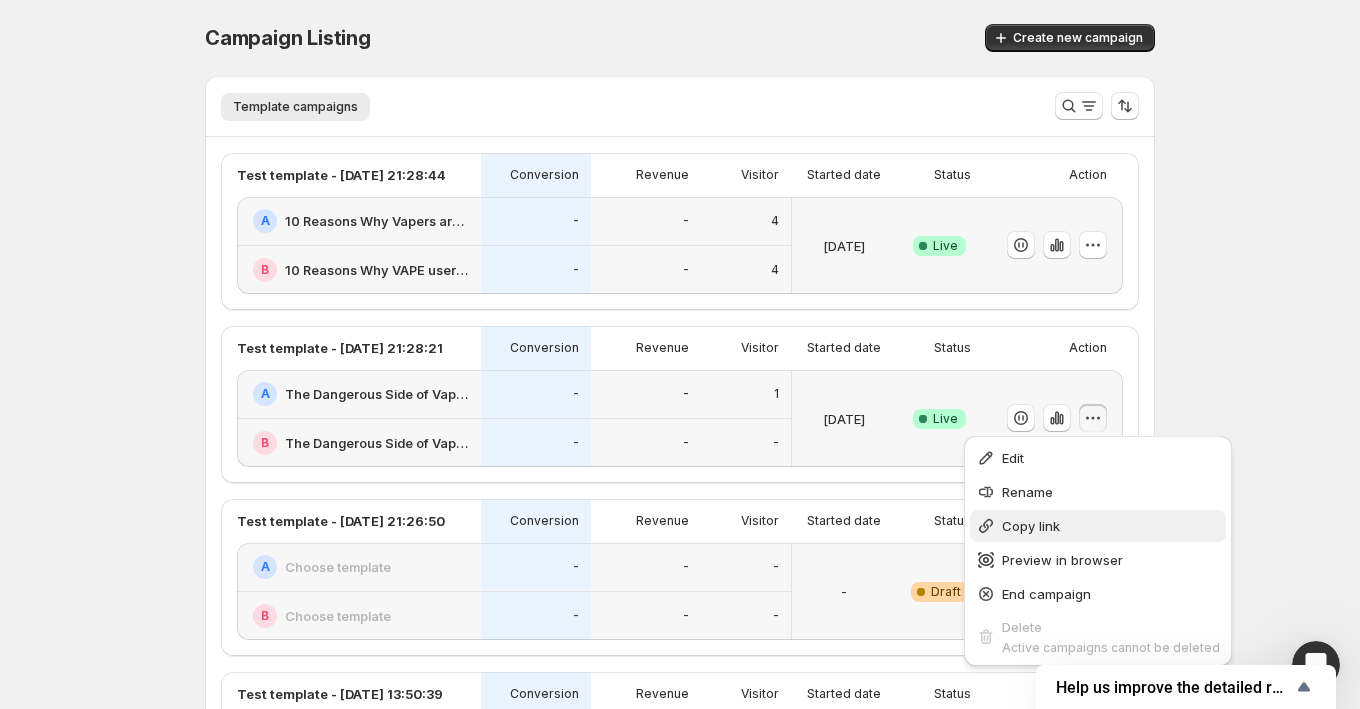 click on "Copy link" at bounding box center (1111, 526) 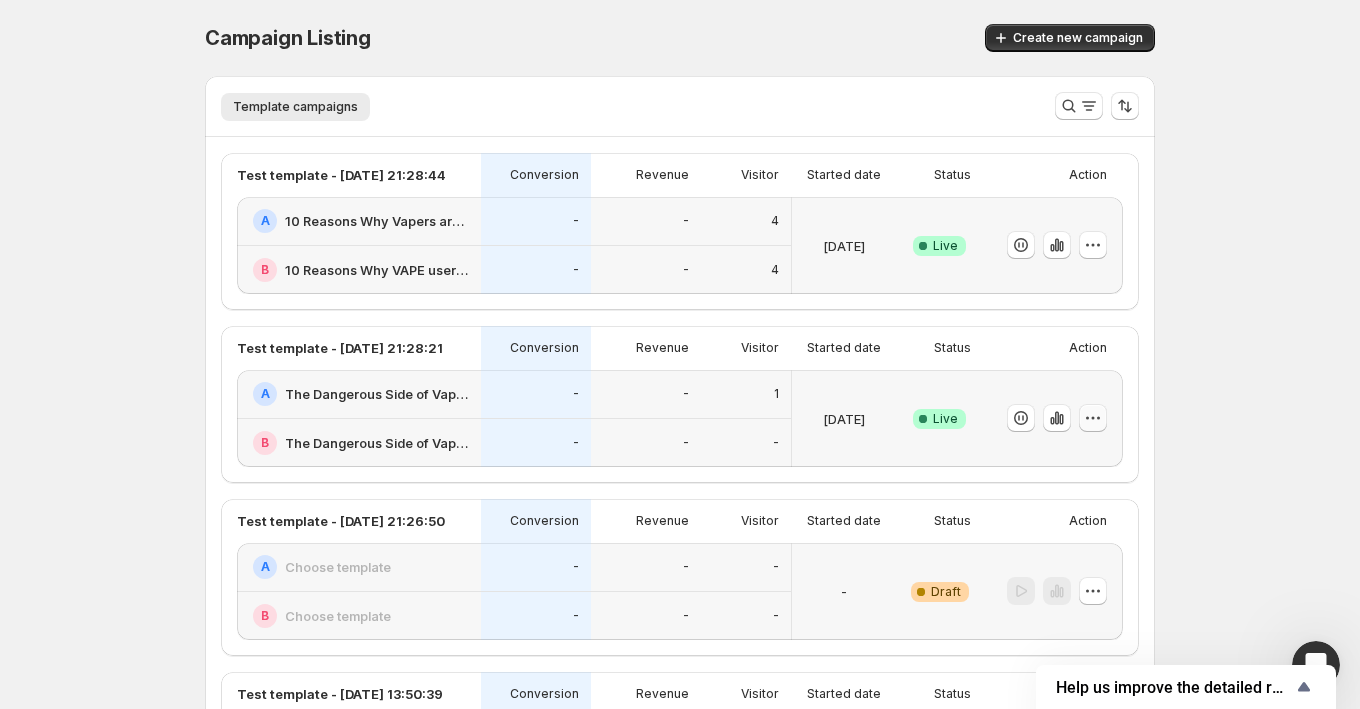 click 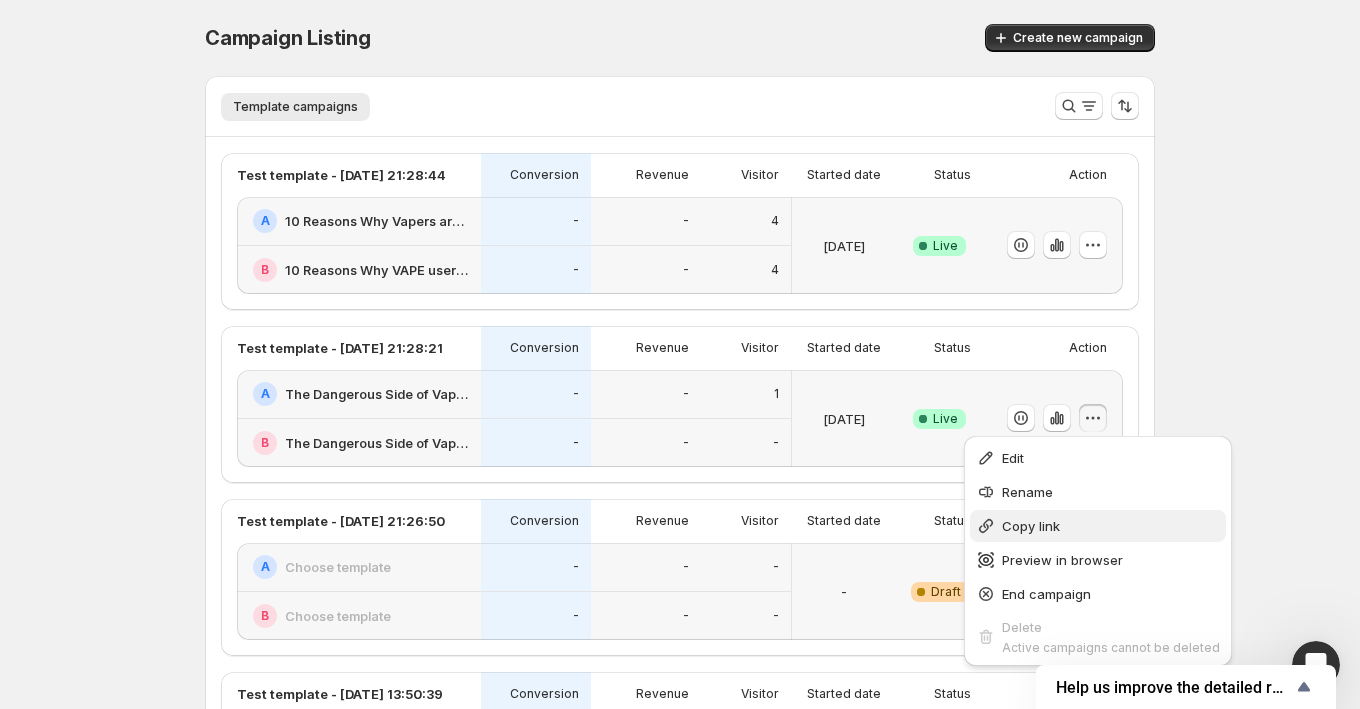 click on "Copy link" at bounding box center (1111, 526) 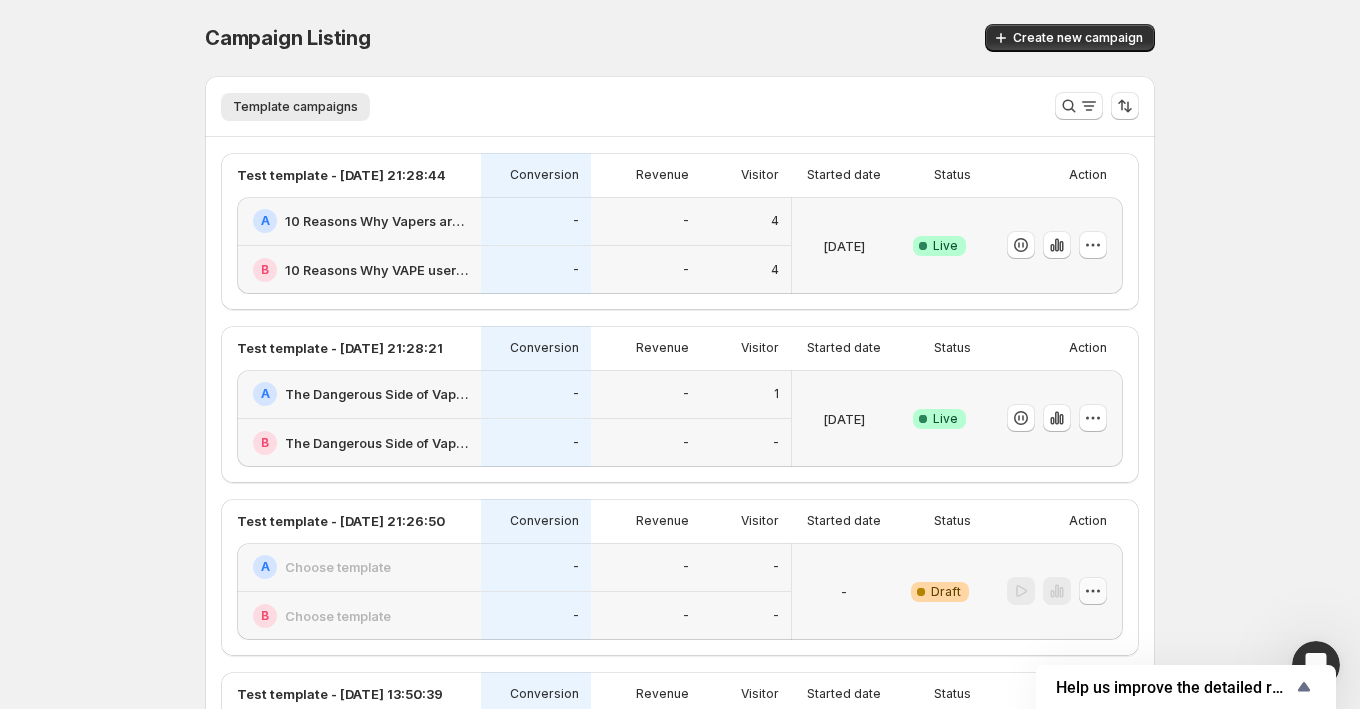 click 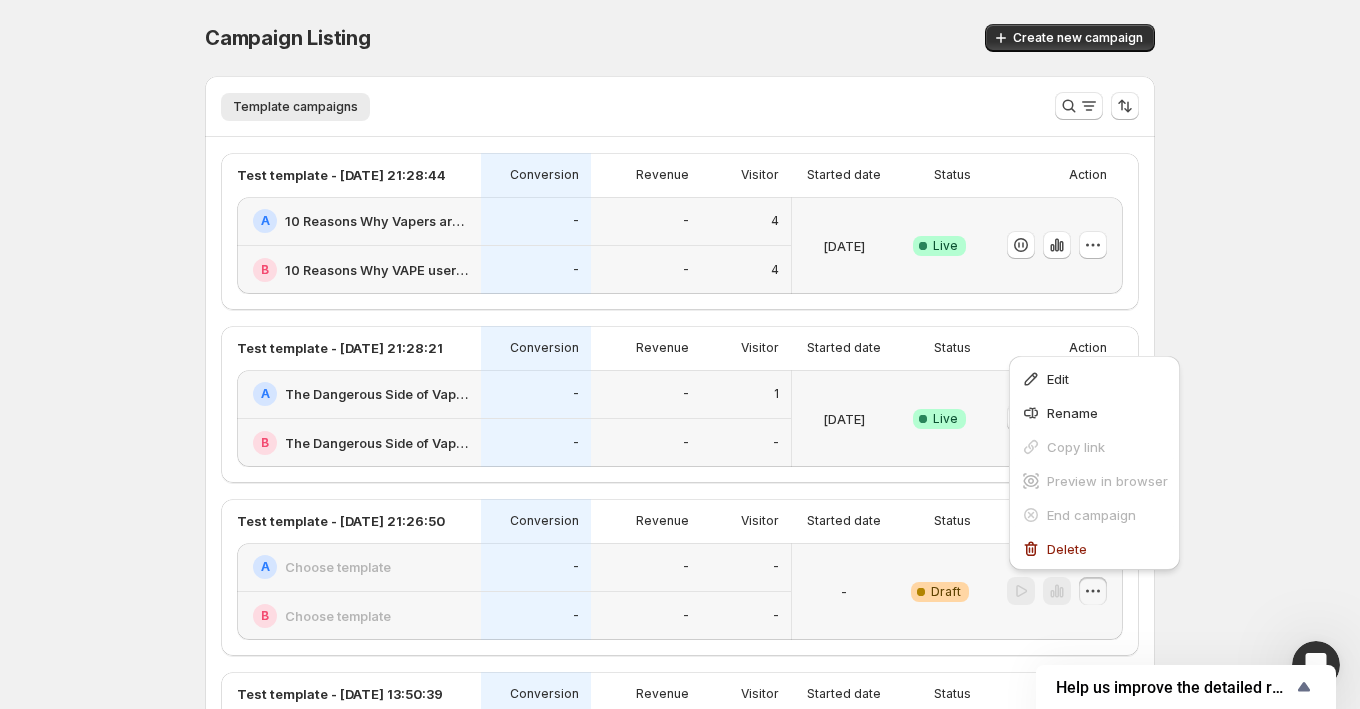 click on "Campaign Listing. This page is ready Campaign Listing Create new campaign Template campaigns More views Template campaigns More views Test template - [DATE] 21:28:44 Conversion Revenue Visitor Started date Status Action A 10 Reasons Why Vapers are Switching to Nuevo ATEST B 10 Reasons Why VAPE users are Switching to Nuevo BTEST - - - - 4 4 [DATE] Success Complete Live Test template - [DATE] 21:28:21 Conversion Revenue Visitor Started date Status Action A The Dangerous Side of Vaping - Depression & ANXIETY ATEST B The Dangerous Side of Vaping - Depression & ANXIETY BTEST - - - - 1 - [DATE] Success Complete Live Test template - [DATE] 21:26:50 Conversion Revenue Visitor Started date Status Action A Choose template B Choose template - - - - - - - Warning Complete Draft Test template - [DATE] 13:50:39 Conversion Revenue Visitor Started date Status Action A Nuevo > open cart B How thousands > Product > Cart > Checkout - - - - - - - Warning Complete Draft Test template - [DATE] 13:50:11 Conversion A B -" at bounding box center (680, 563) 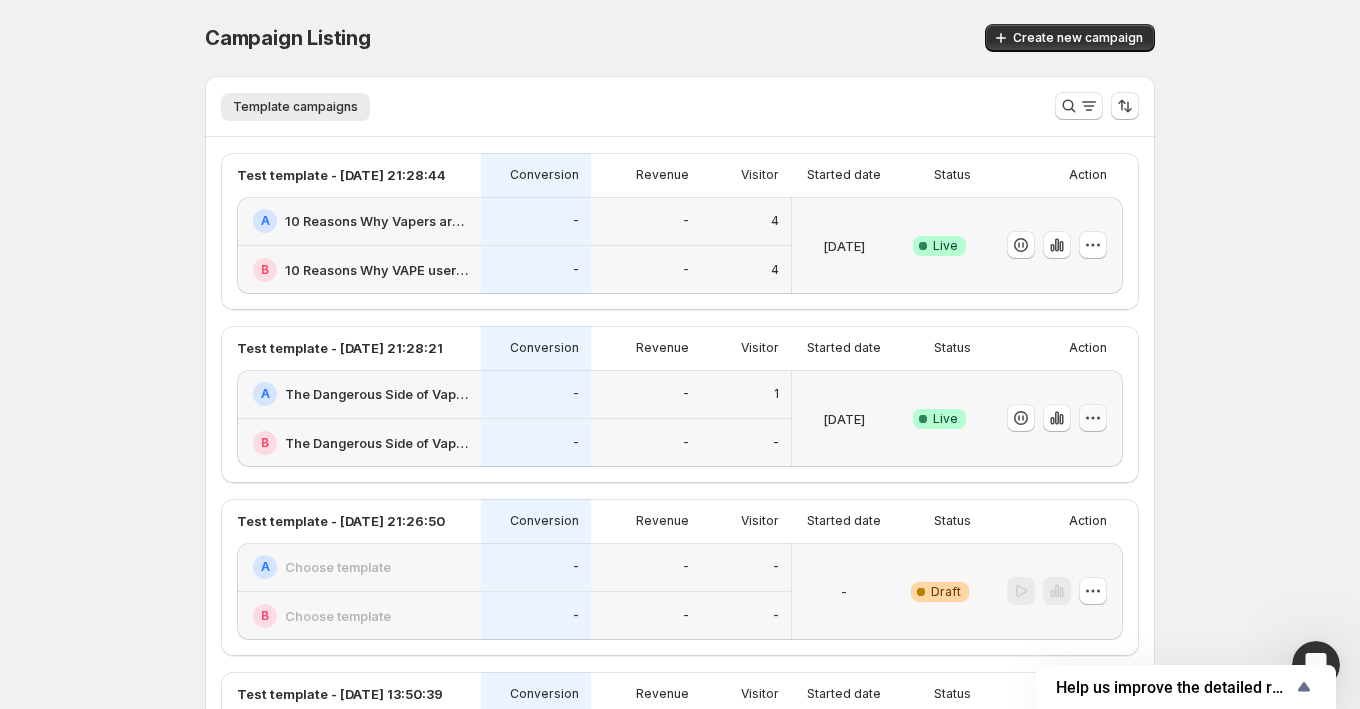 click 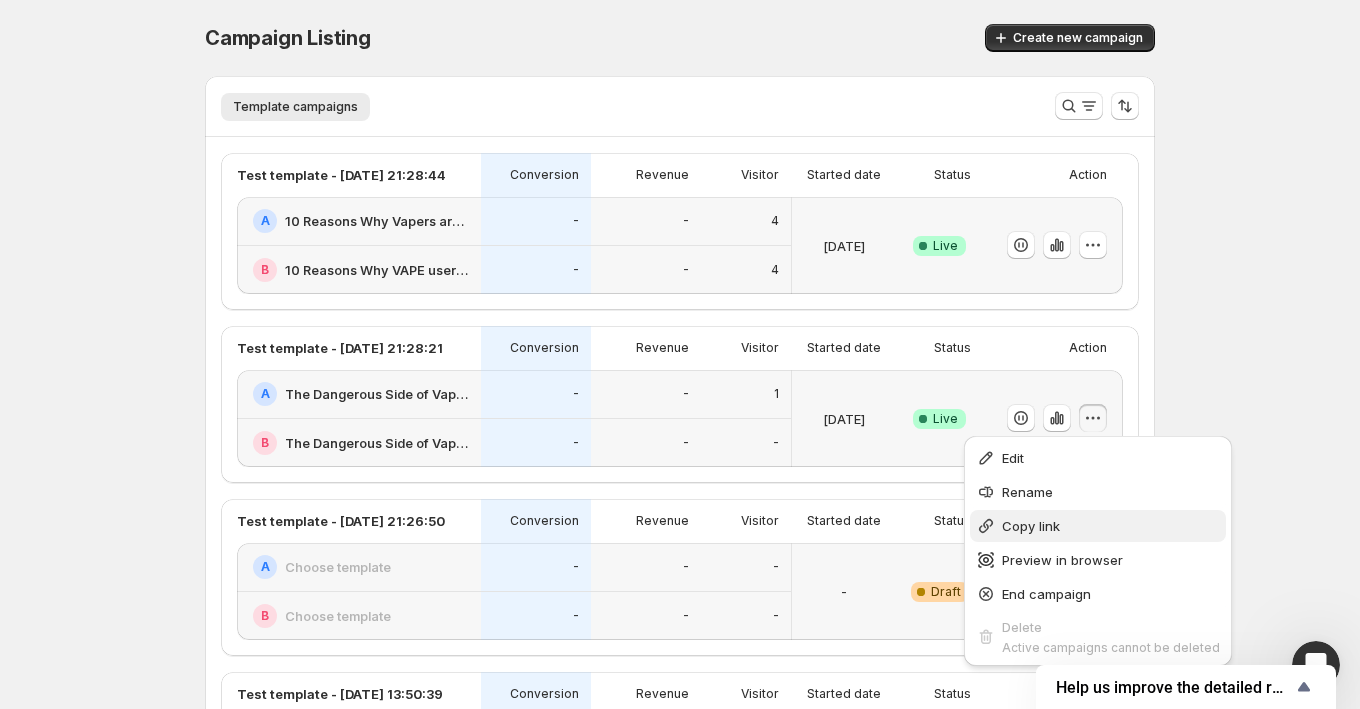 click on "Copy link" at bounding box center (1098, 526) 